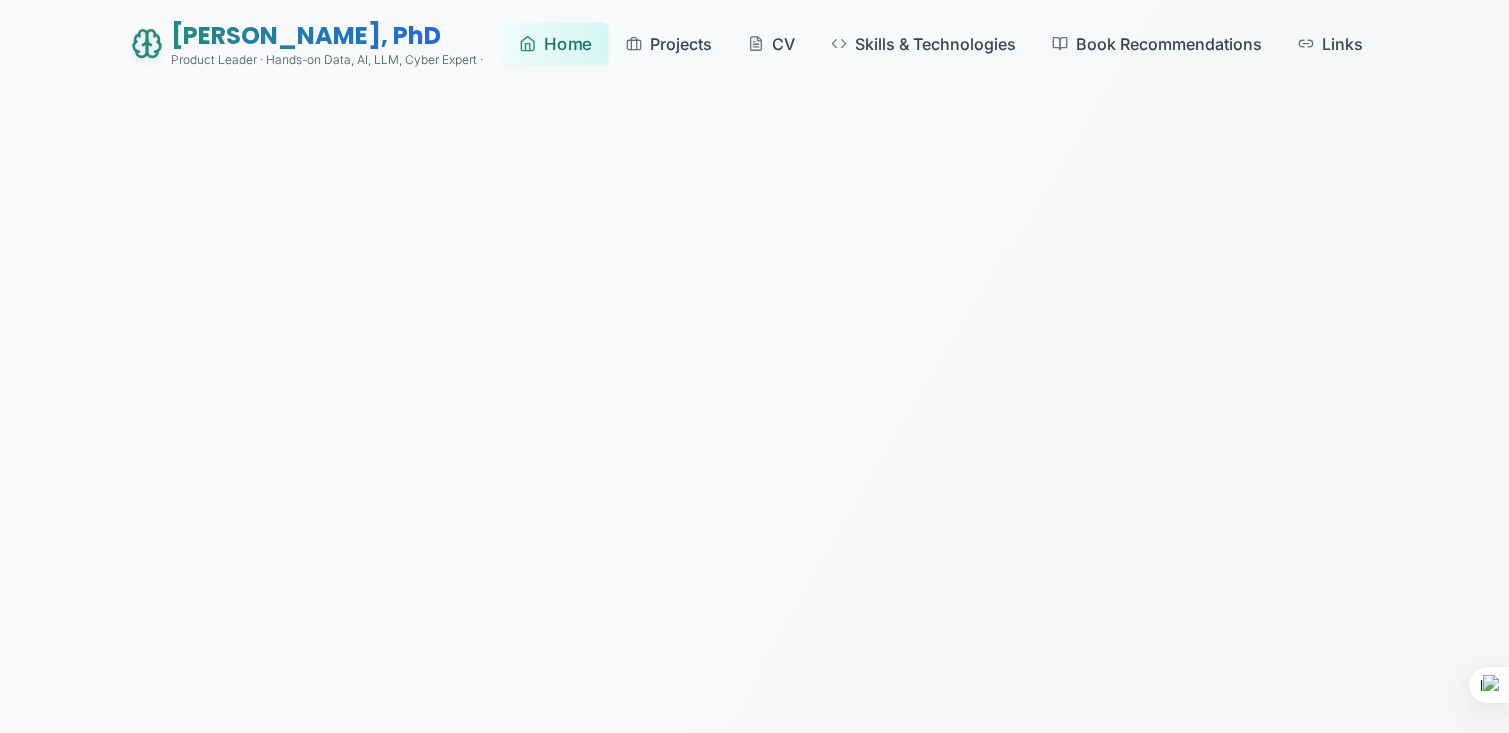 scroll, scrollTop: 0, scrollLeft: 0, axis: both 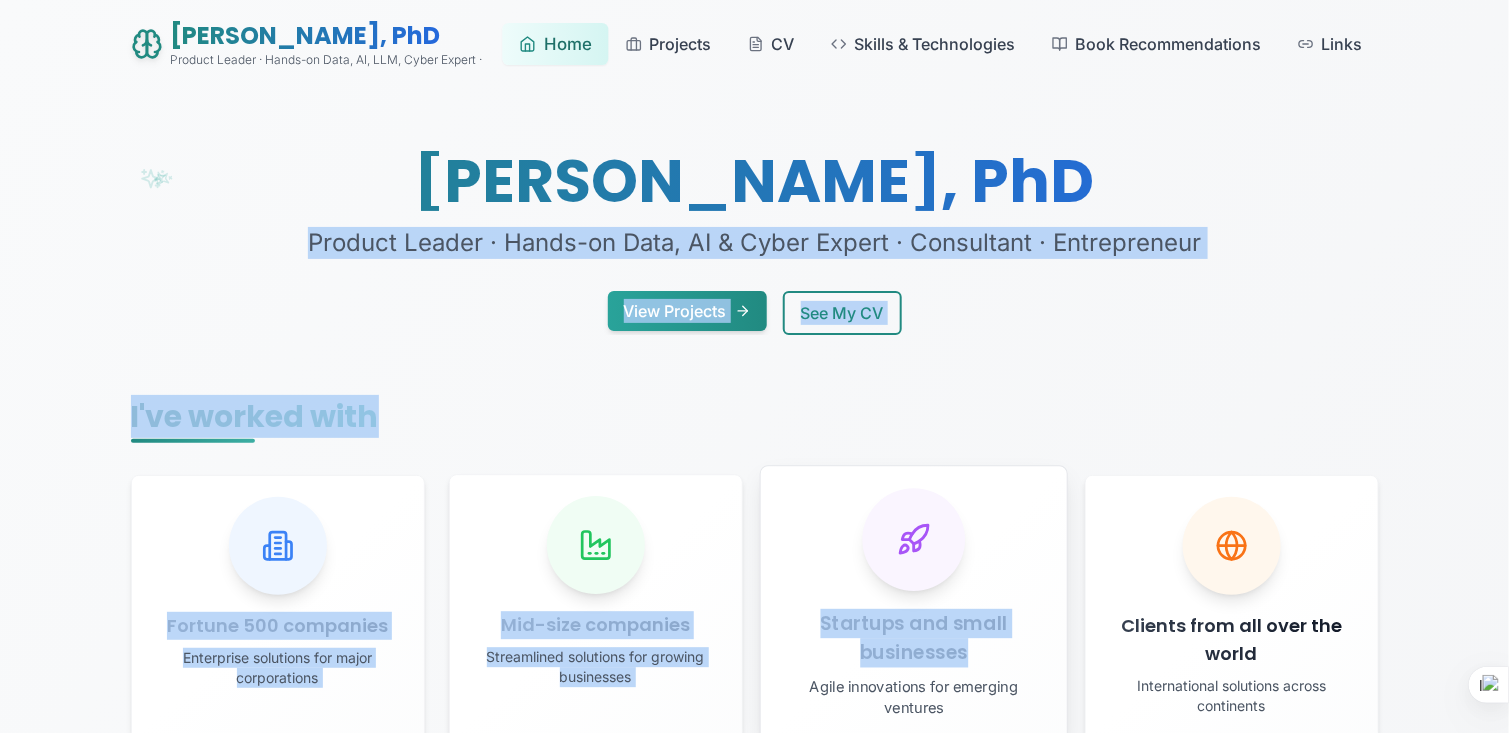 drag, startPoint x: 111, startPoint y: 224, endPoint x: 1022, endPoint y: 665, distance: 1012.12744 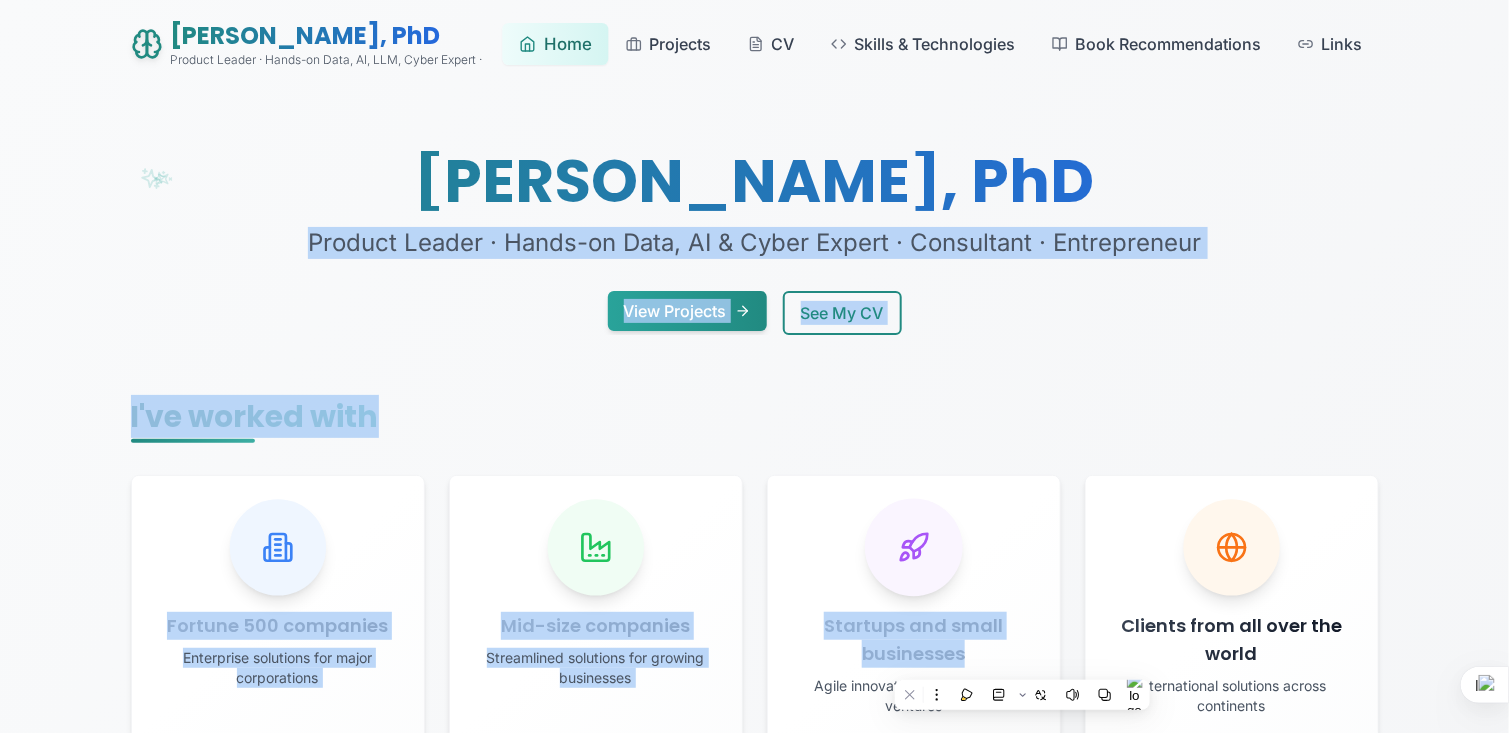 click on "[PERSON_NAME], PhD Product Leader · Hands-on Data, AI & Cyber Expert · Consultant · Entrepreneur View Projects  See My CV" at bounding box center [755, 243] 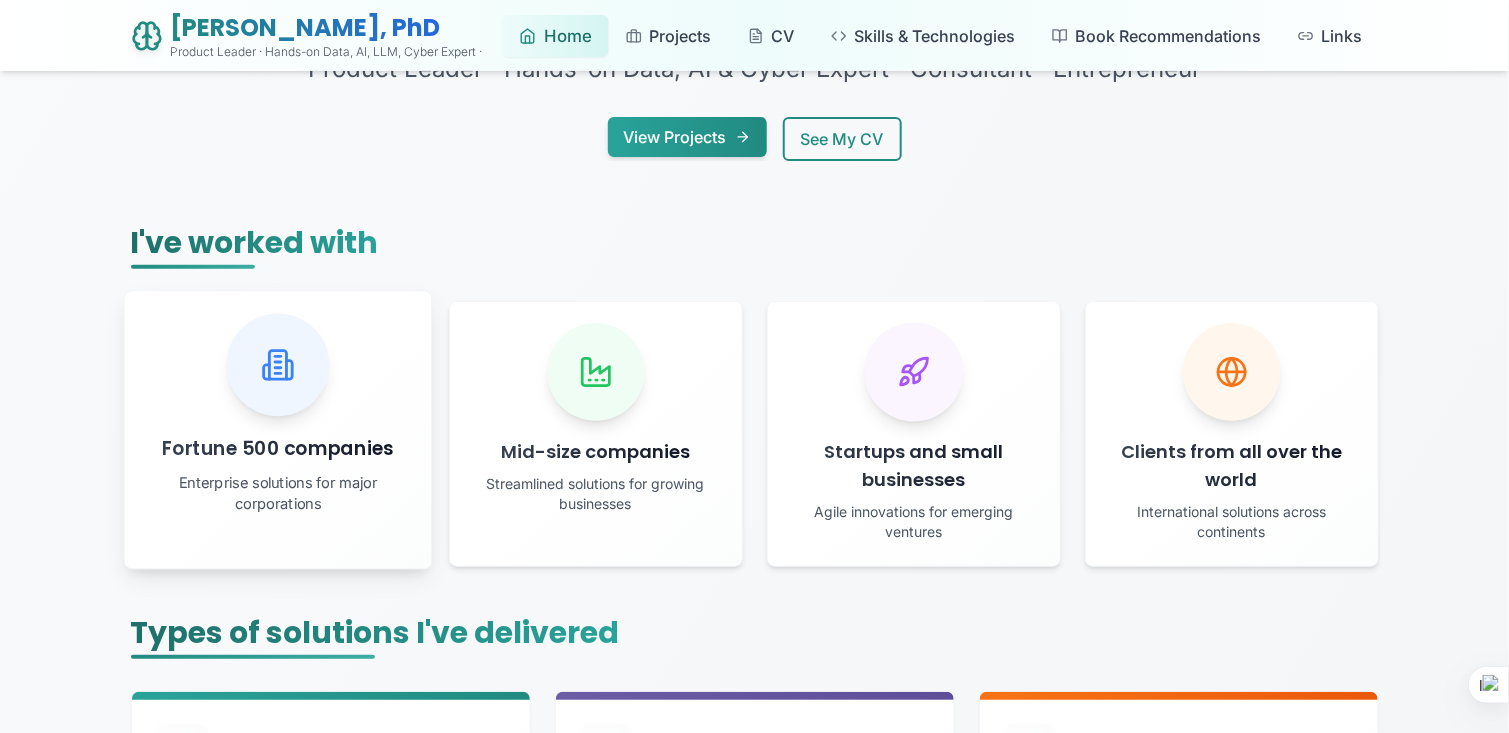 scroll, scrollTop: 0, scrollLeft: 0, axis: both 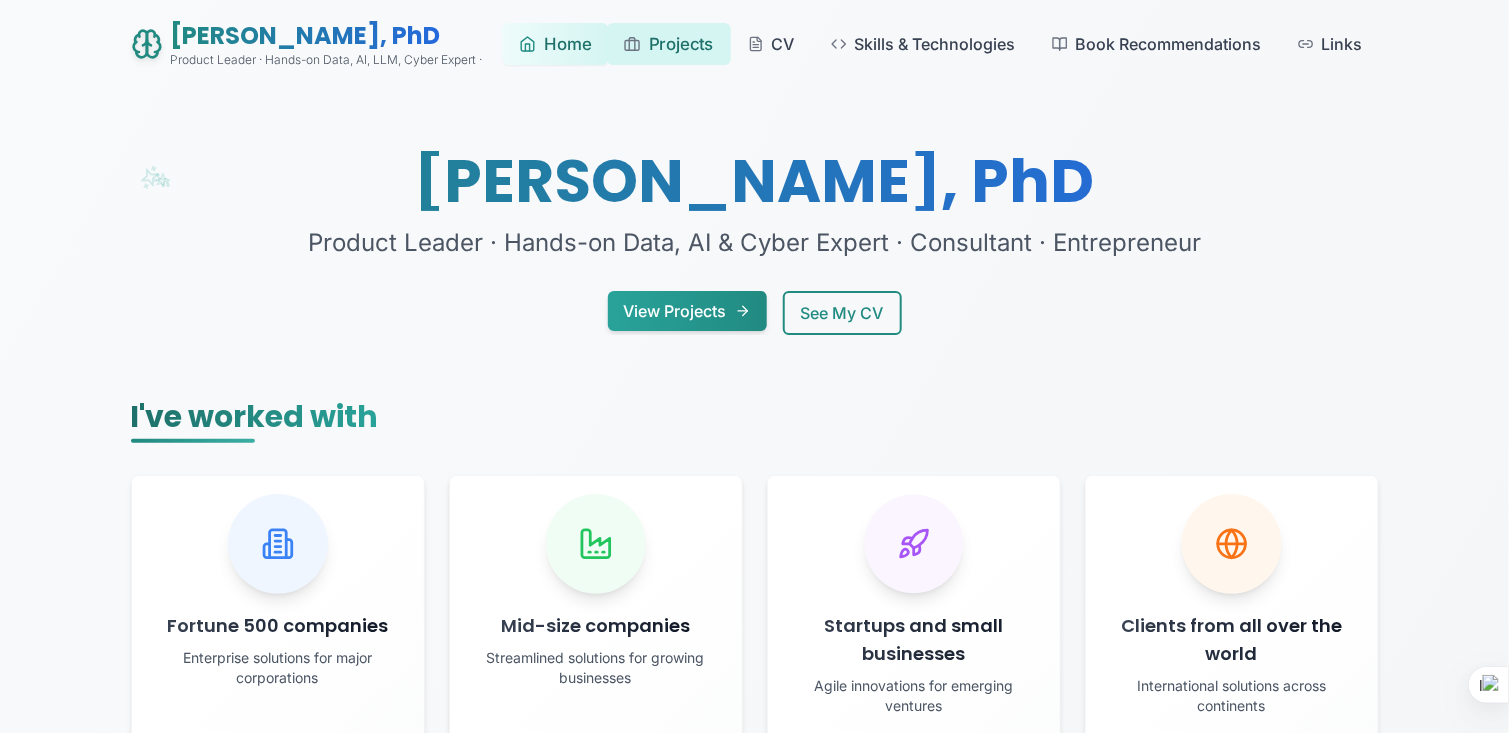 click on "Projects" at bounding box center (681, 43) 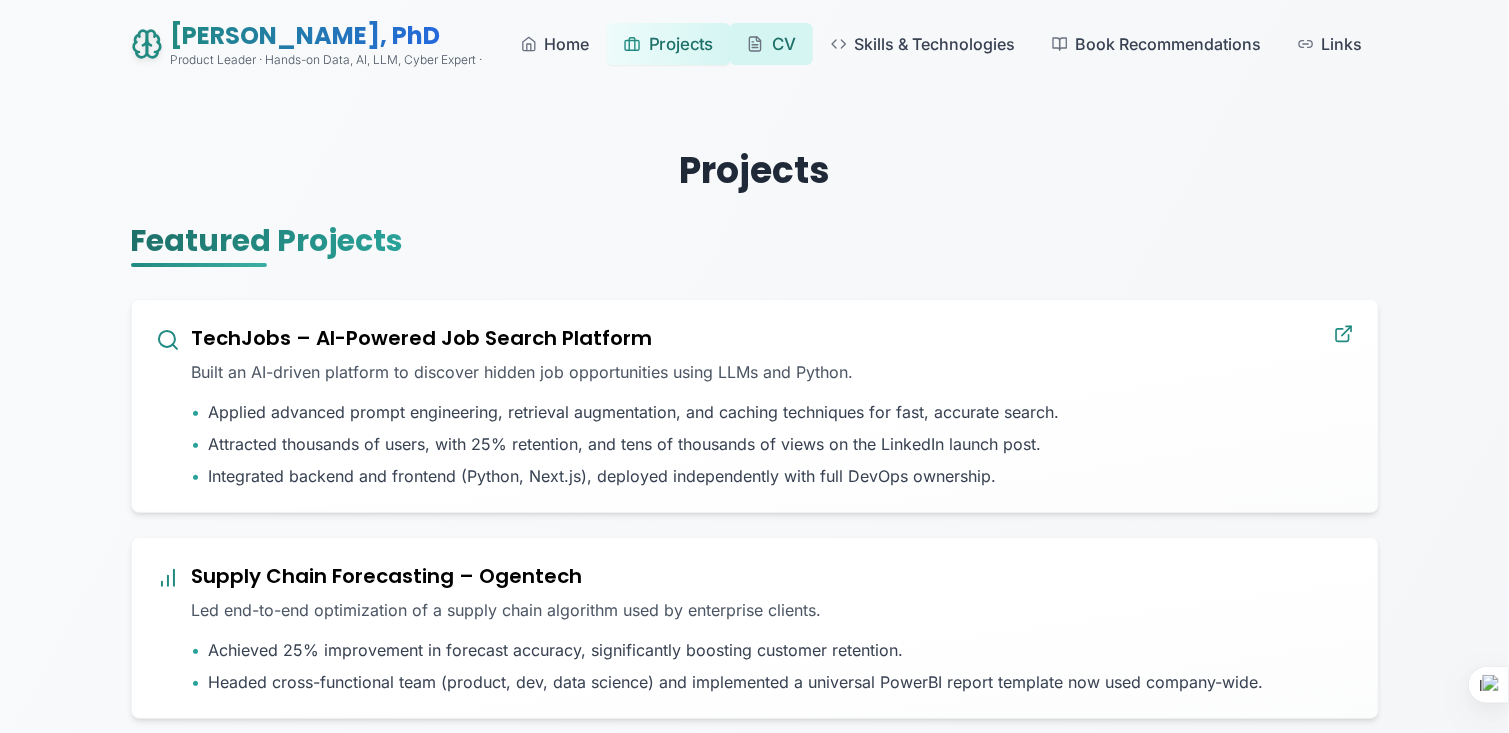 click on "CV" at bounding box center (771, 44) 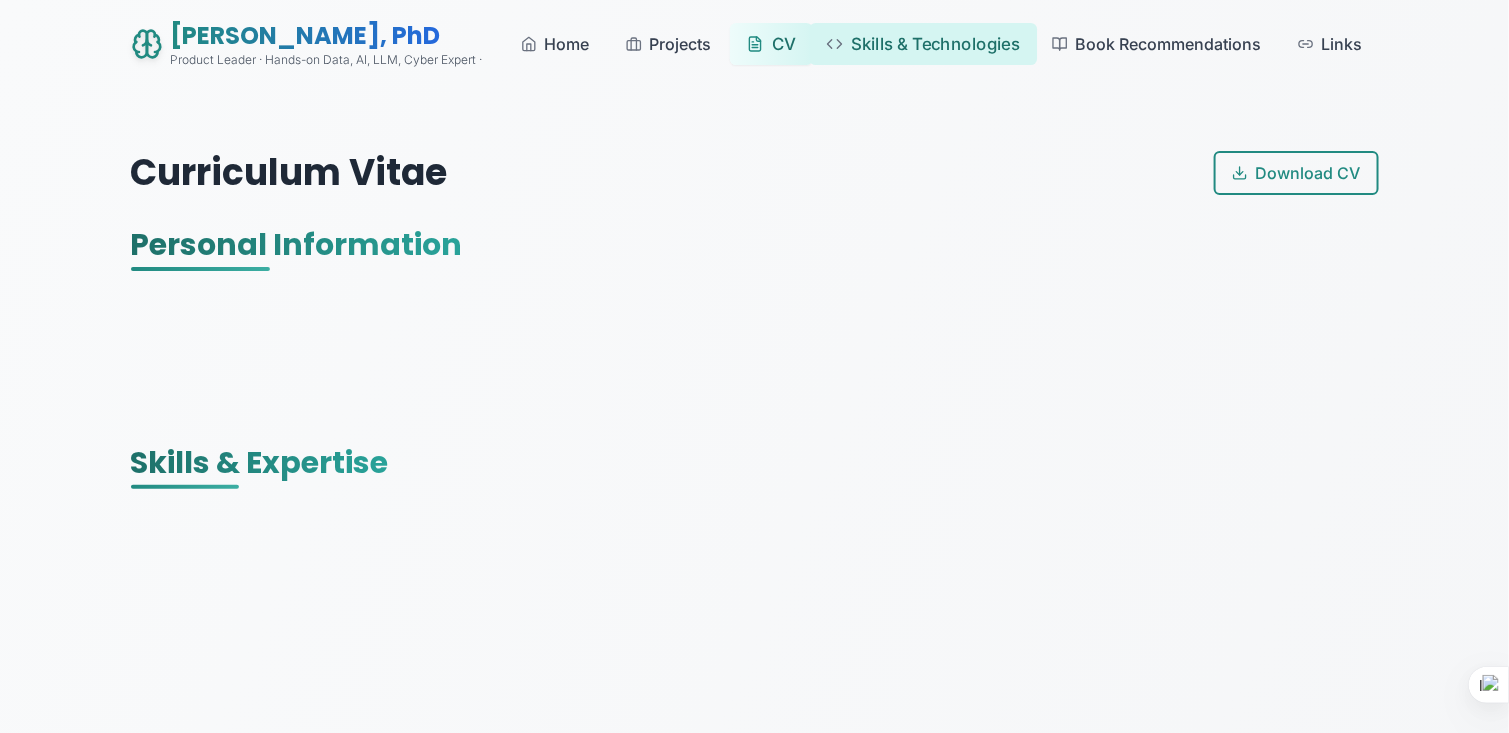 click on "Skills & Technologies" at bounding box center (935, 43) 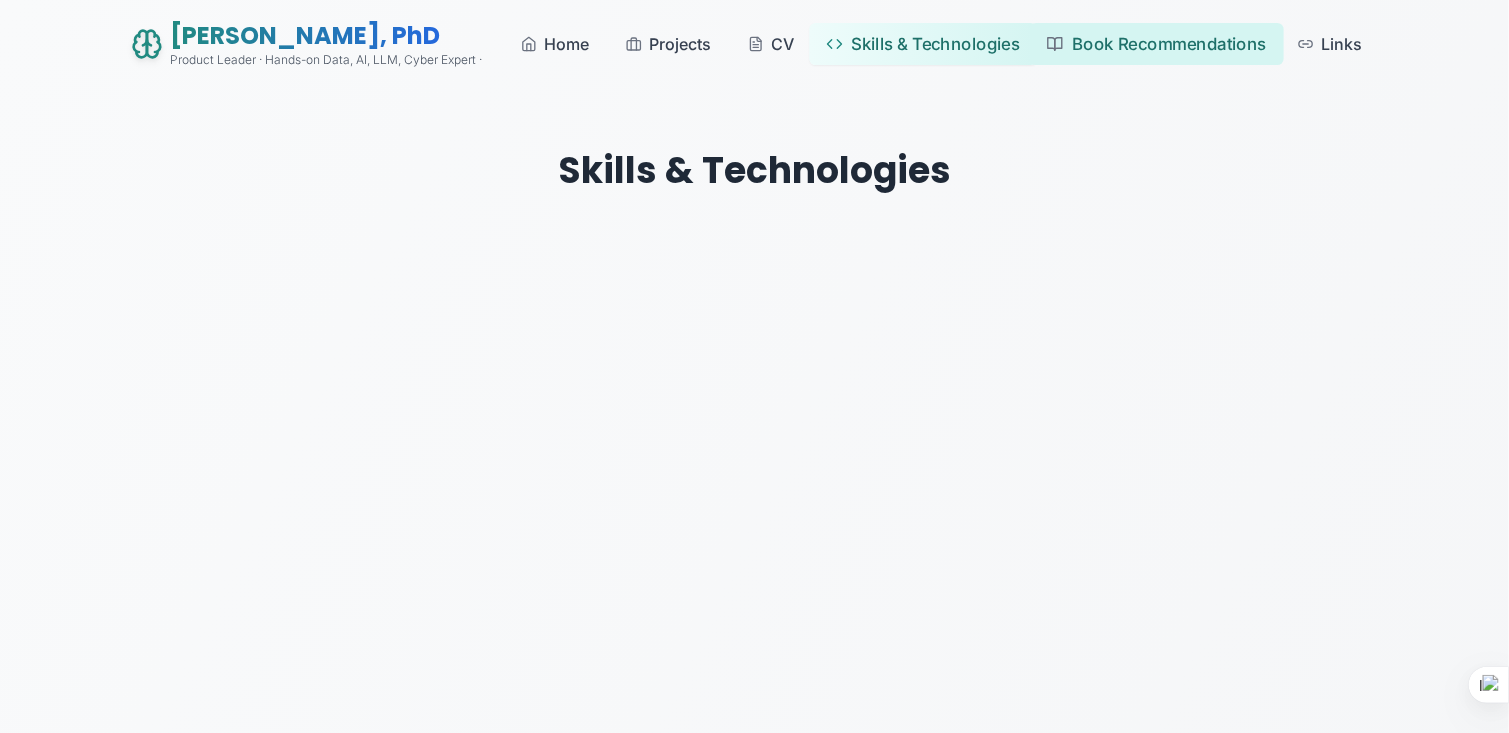 click on "Book Recommendations" at bounding box center (1168, 43) 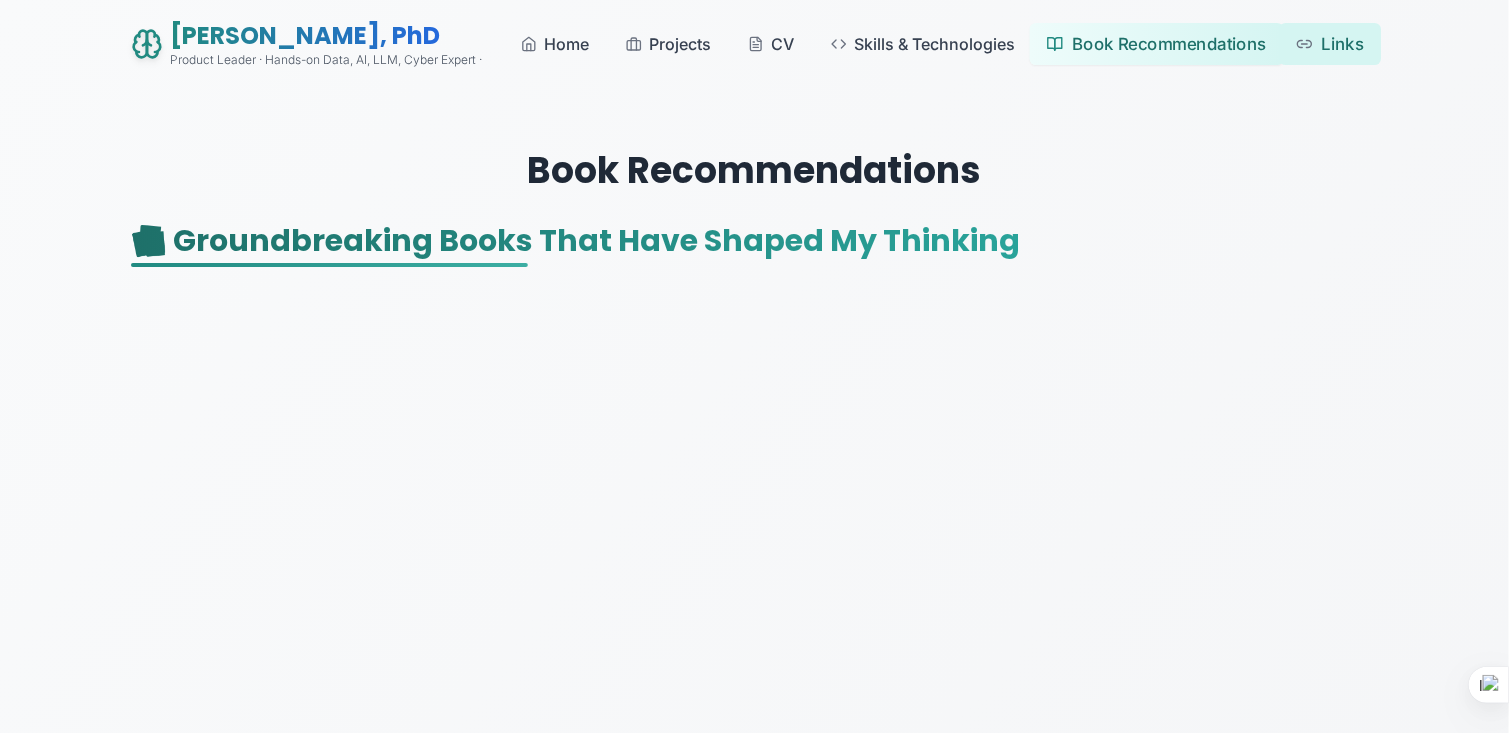 click on "Links" at bounding box center (1342, 43) 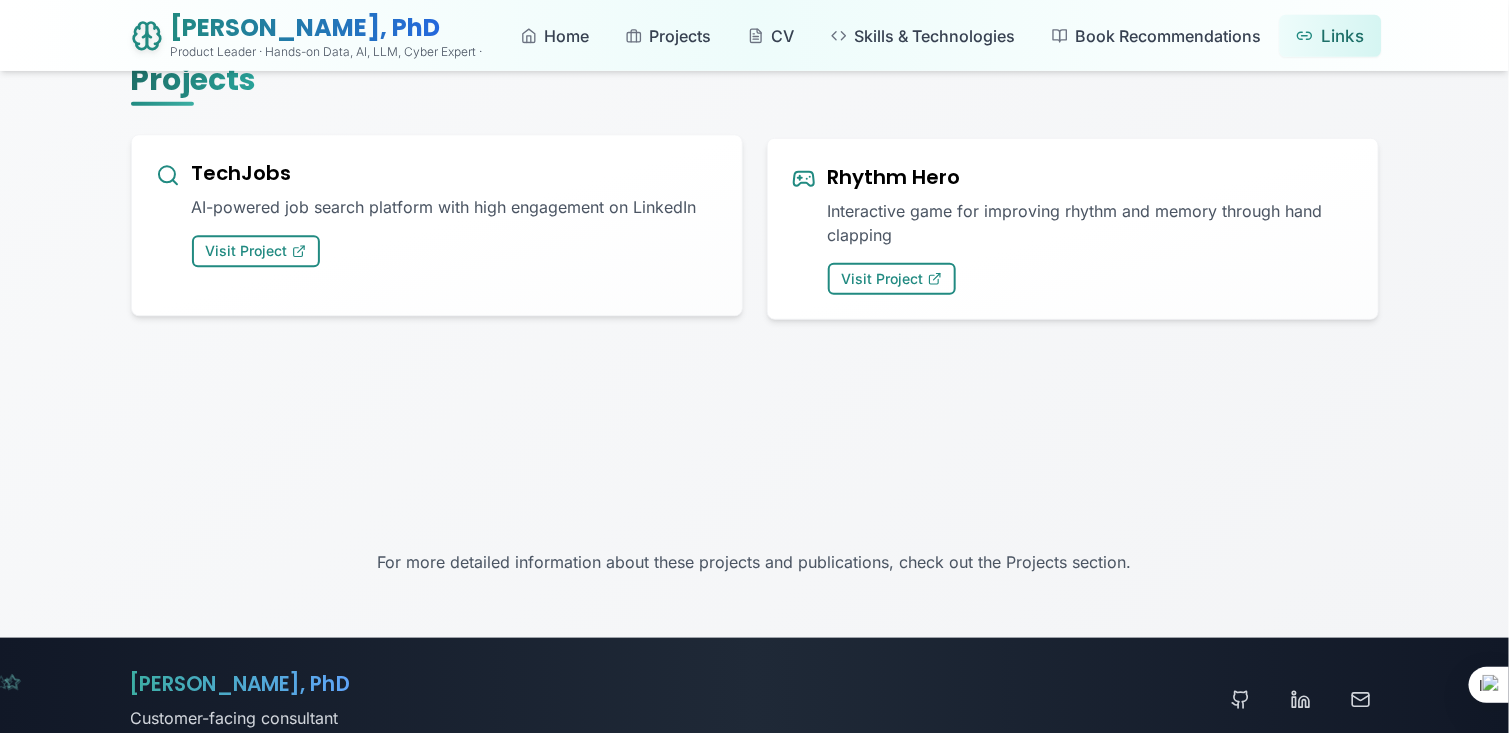 scroll, scrollTop: 592, scrollLeft: 0, axis: vertical 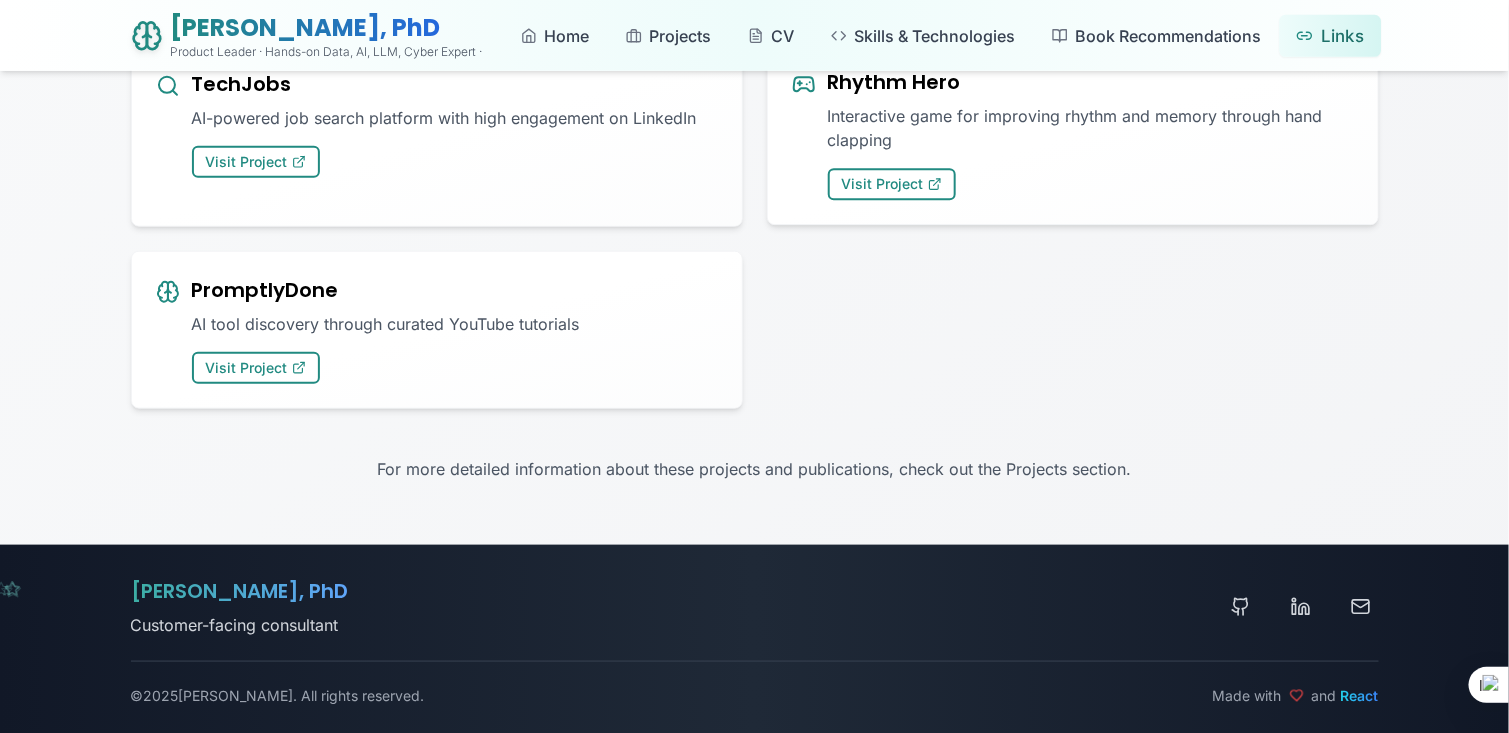drag, startPoint x: 1232, startPoint y: 275, endPoint x: 1225, endPoint y: 283, distance: 10.630146 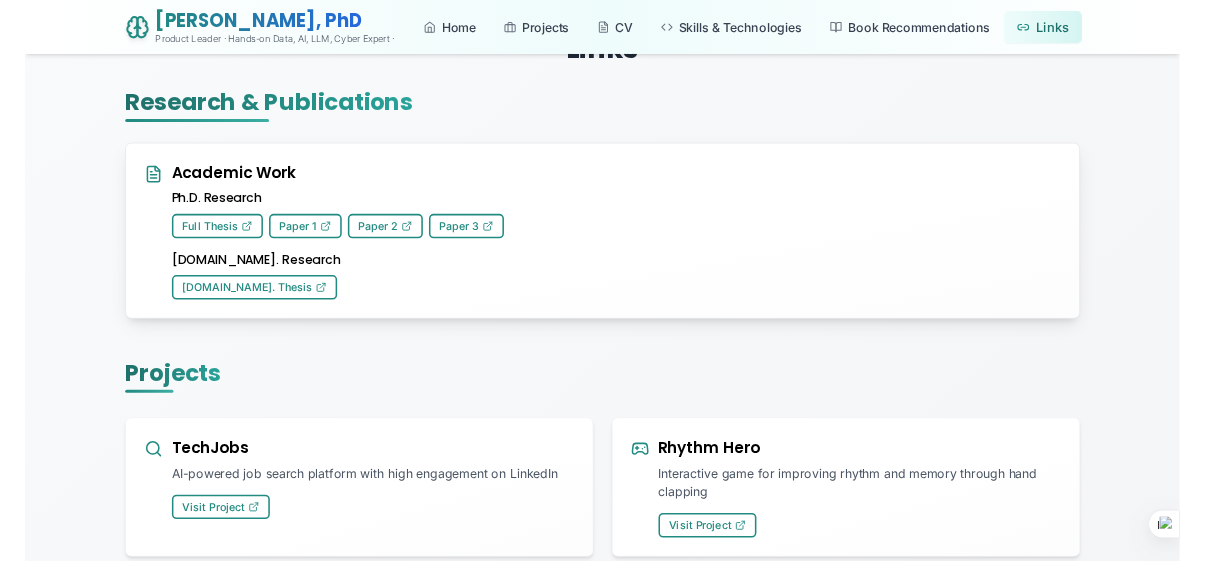 scroll, scrollTop: 0, scrollLeft: 0, axis: both 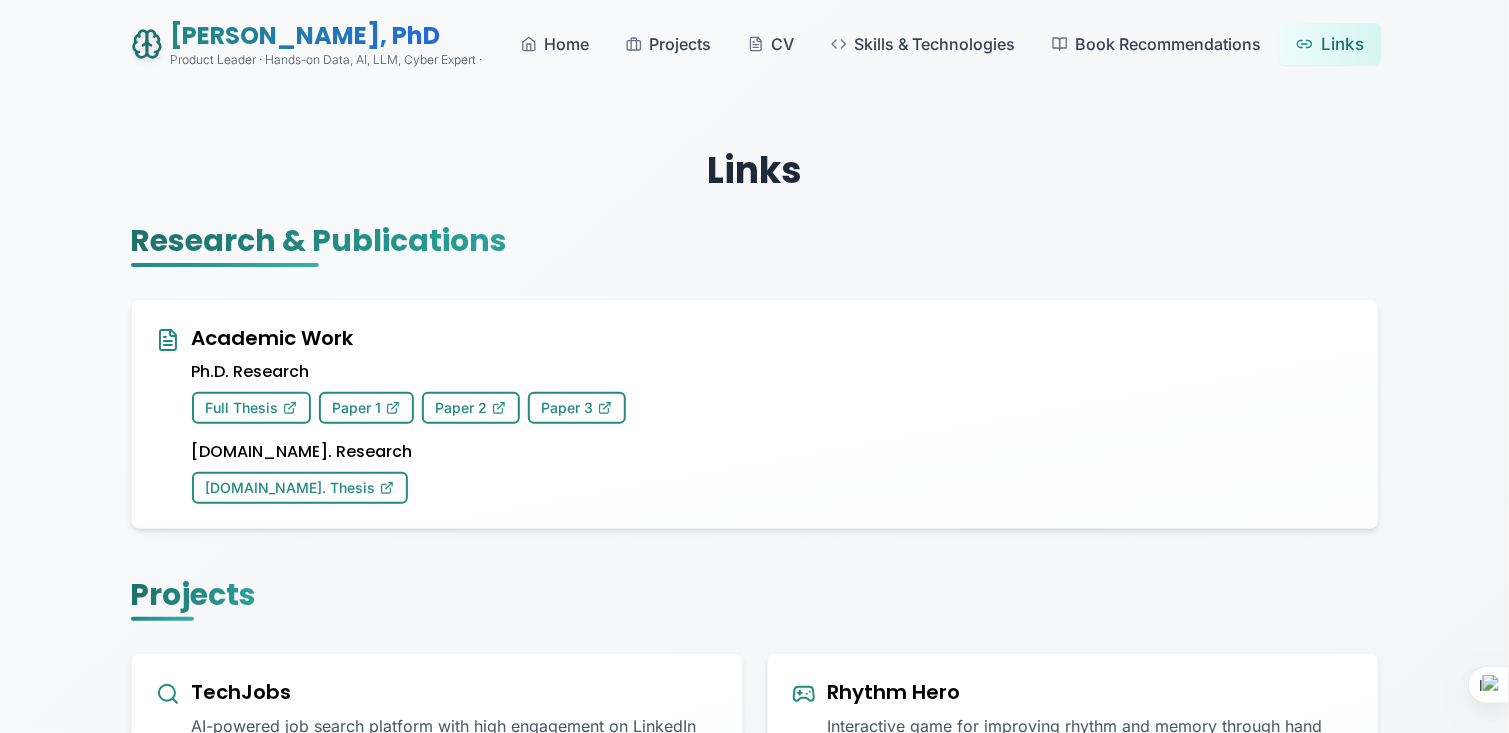 click on "[PERSON_NAME], PhD" at bounding box center [327, 36] 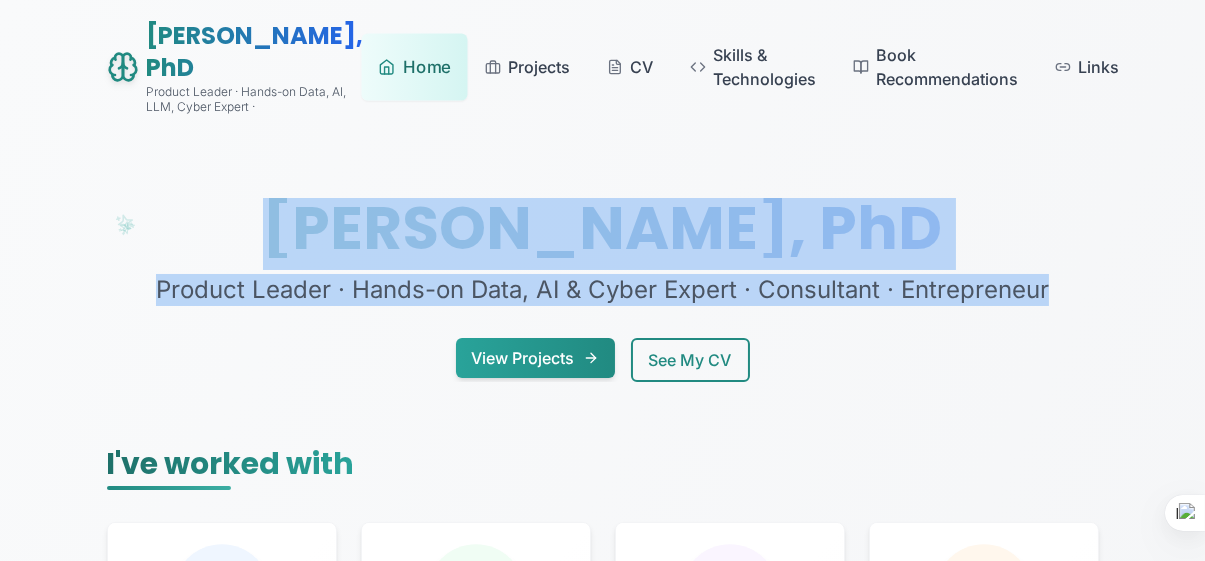 drag, startPoint x: 312, startPoint y: 210, endPoint x: 1090, endPoint y: 332, distance: 787.50745 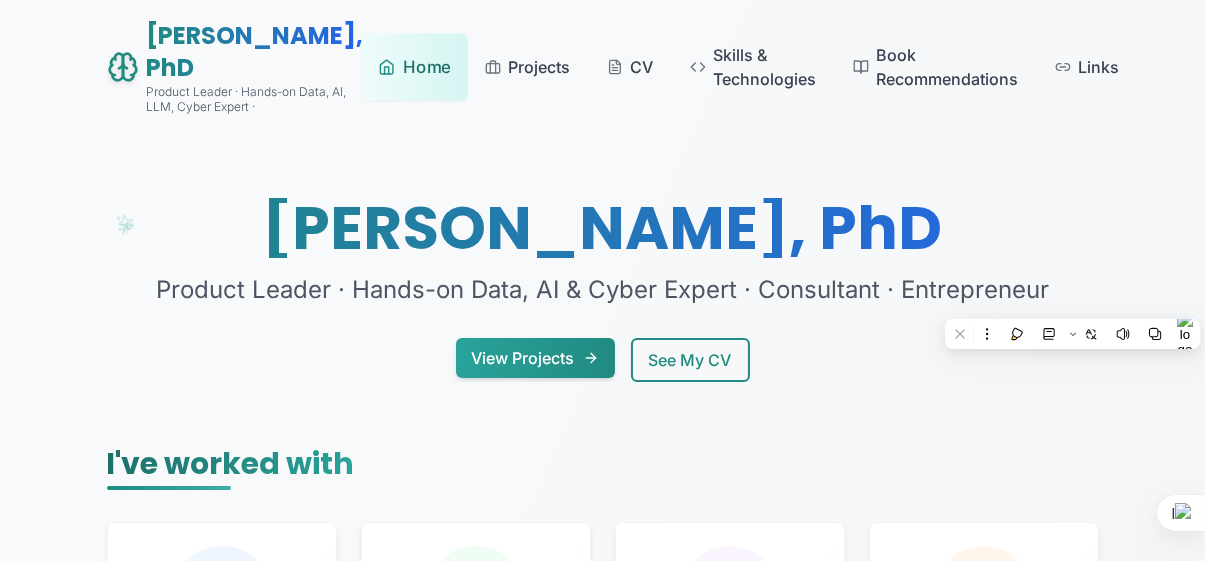 click on "View Projects  See My CV" at bounding box center (603, 360) 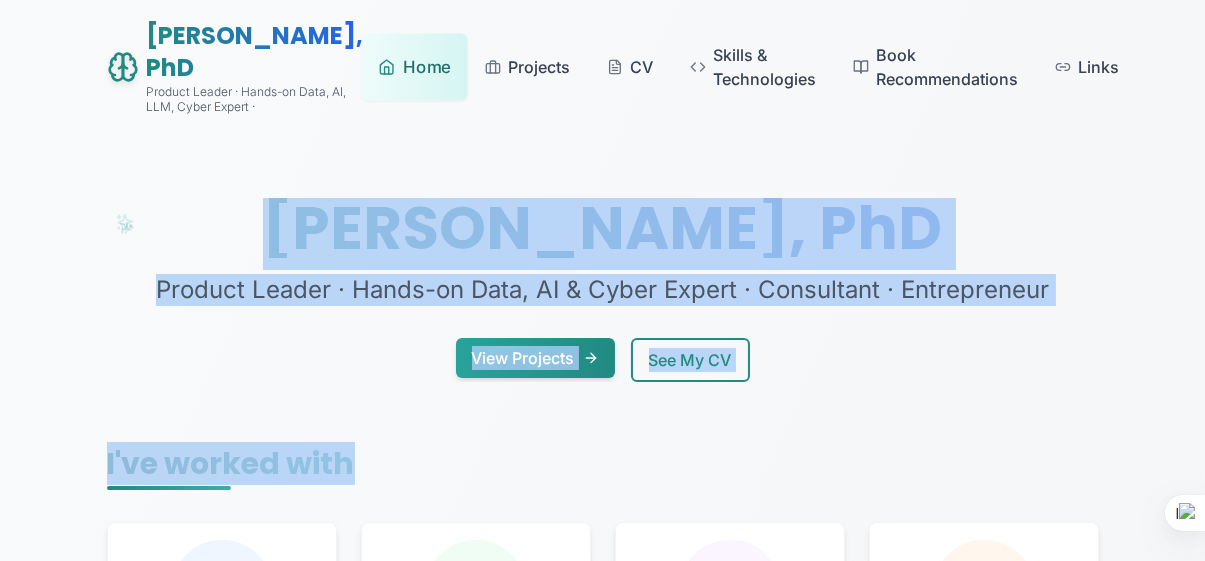 drag, startPoint x: 709, startPoint y: 346, endPoint x: 154, endPoint y: 186, distance: 577.6028 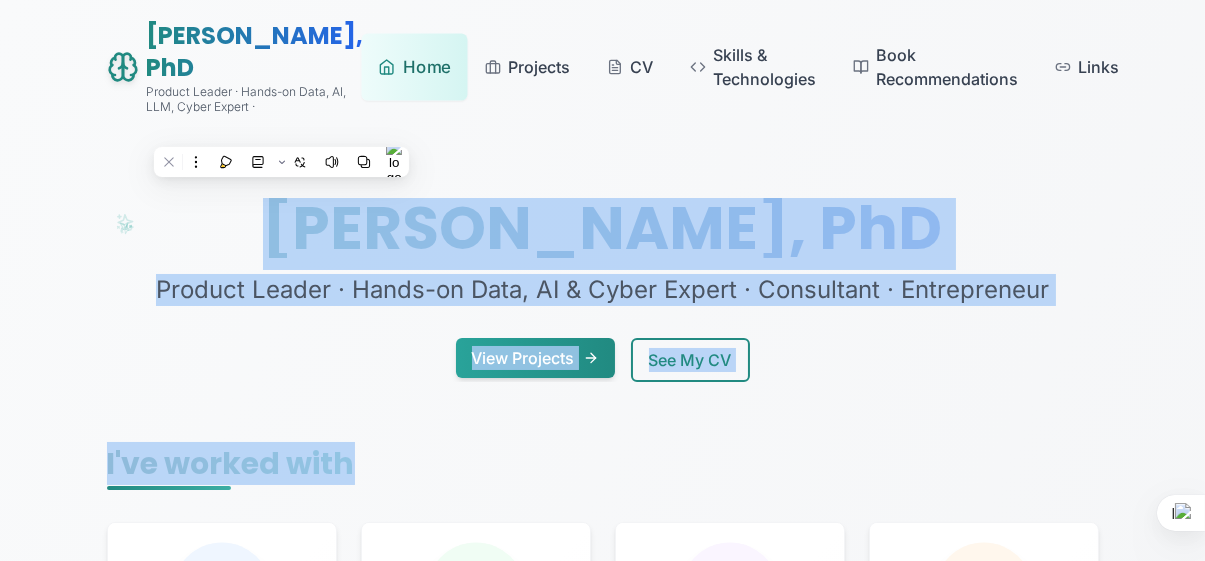 click on "[PERSON_NAME], PhD Product Leader · Hands-on Data, AI & Cyber Expert · Consultant · Entrepreneur View Projects  See My CV I've worked with Fortune 500 companies Enterprise solutions for major corporations Mid-size companies Streamlined solutions for growing businesses Startups and small businesses Agile innovations for emerging ventures Clients from all over the world International solutions across continents Types of solutions I've delivered Quick point fixes, automations, scripts Rapid solutions for specific pain points Full-on software implementations End-to-end deployment of complete software systems Custom-built tools from scratch, including AI implementation and development Bespoke intelligent solutions tailored to your needs What I'm good at Product Management • Figuring out what customers really need (not just what they say) • Prioritizing requests and turning feedback into features Project Management • Planning, organizing, and keeping things on track • Working solo or leading teams • •" at bounding box center (603, 1350) 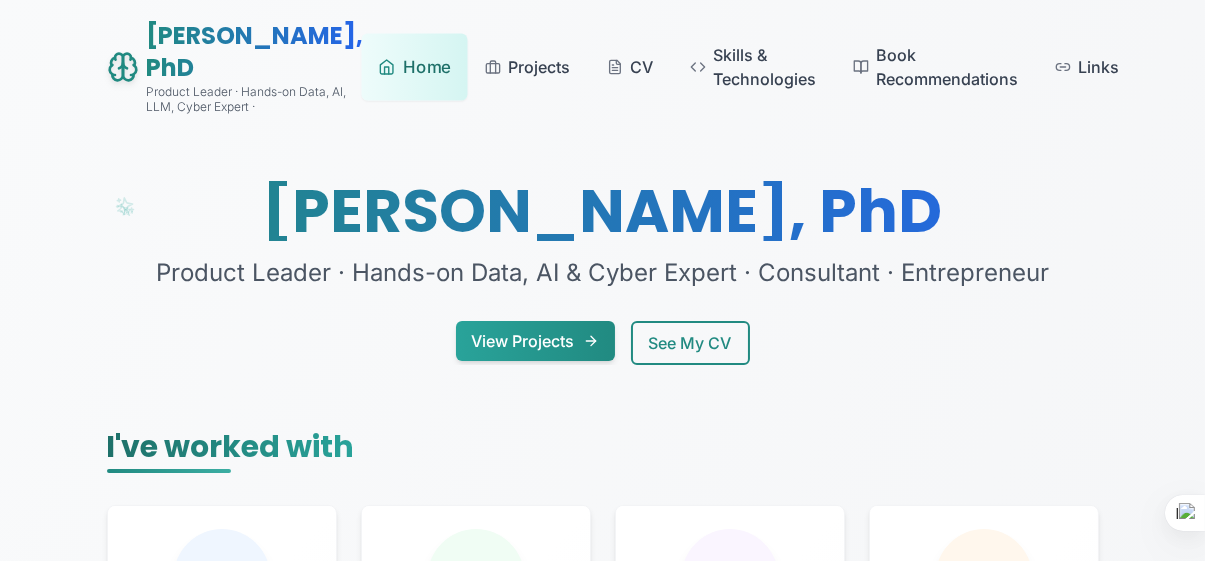 scroll, scrollTop: 0, scrollLeft: 0, axis: both 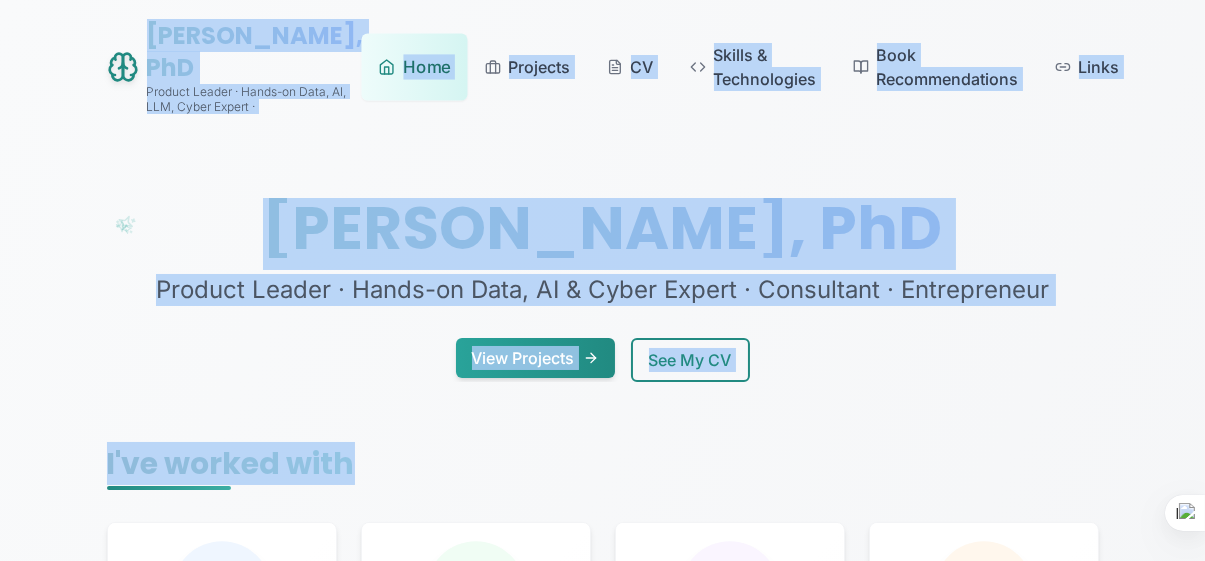 drag, startPoint x: 29, startPoint y: 25, endPoint x: 1019, endPoint y: 429, distance: 1069.2595 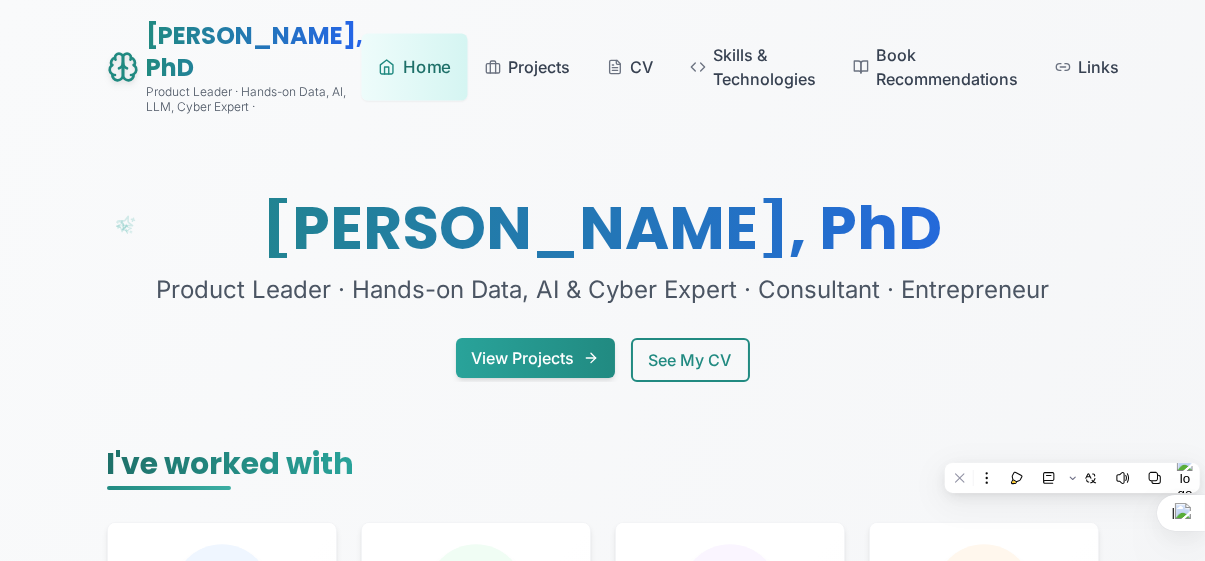 click on "[PERSON_NAME], PhD Product Leader · Hands-on Data, AI & Cyber Expert · Consultant · Entrepreneur View Projects  See My CV I've worked with Fortune 500 companies Enterprise solutions for major corporations Mid-size companies Streamlined solutions for growing businesses Startups and small businesses Agile innovations for emerging ventures Clients from all over the world International solutions across continents Types of solutions I've delivered Quick point fixes, automations, scripts Rapid solutions for specific pain points Full-on software implementations End-to-end deployment of complete software systems Custom-built tools from scratch, including AI implementation and development Bespoke intelligent solutions tailored to your needs What I'm good at Product Management • Figuring out what customers really need (not just what they say) • Prioritizing requests and turning feedback into features Project Management • Planning, organizing, and keeping things on track • Working solo or leading teams • •" at bounding box center (603, 1326) 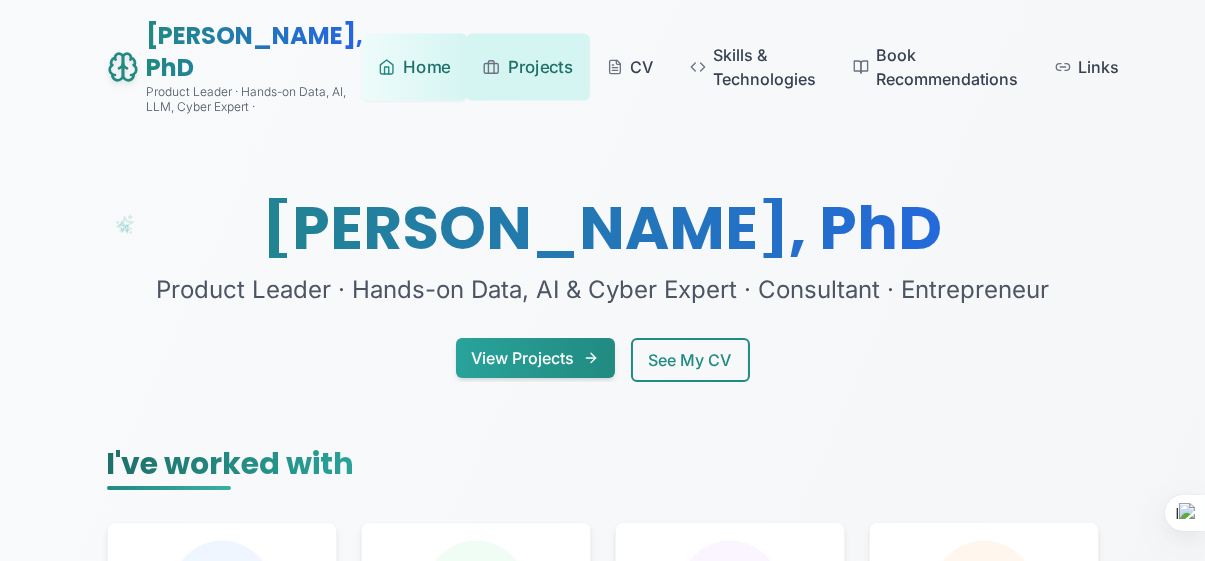 click on "Projects" at bounding box center [540, 66] 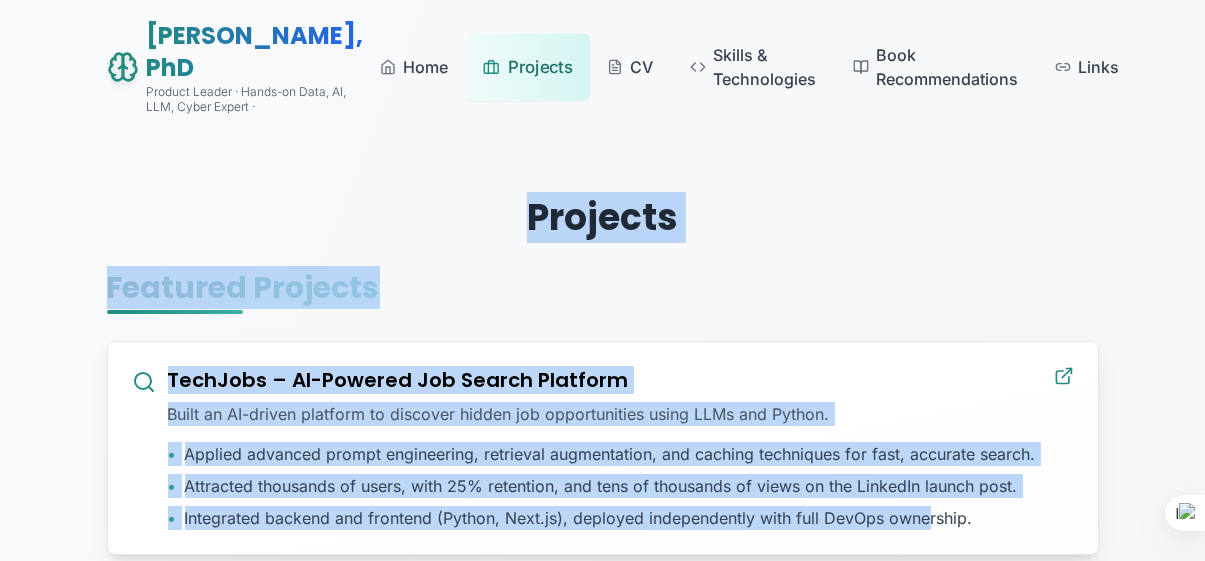drag, startPoint x: 76, startPoint y: 170, endPoint x: 819, endPoint y: 422, distance: 784.57184 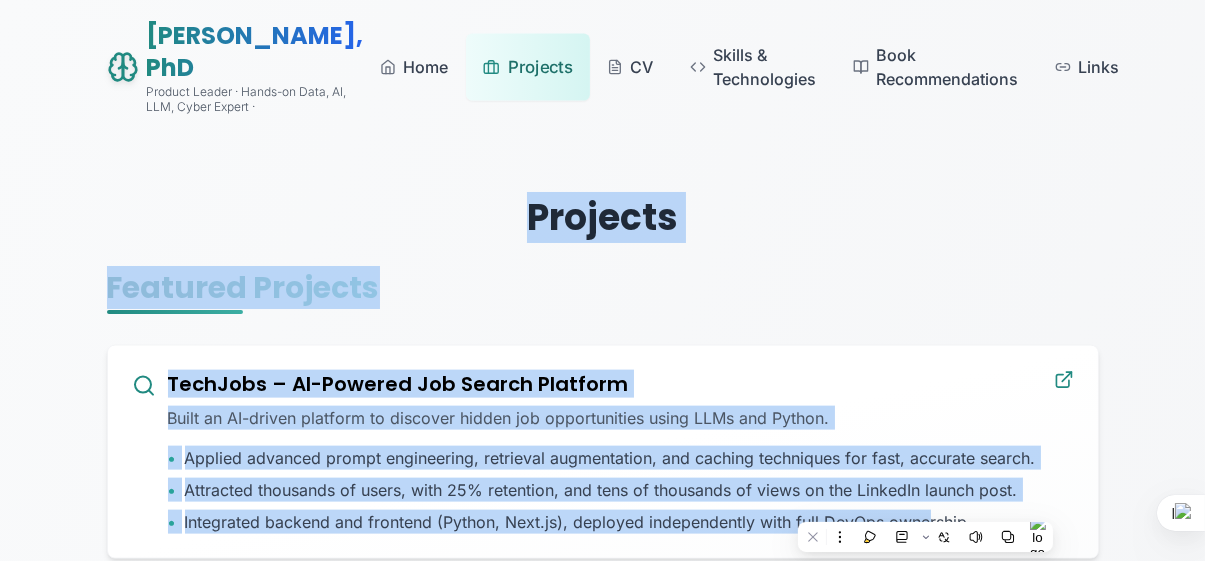 click on "Featured Projects TechJobs – AI-Powered Job Search Platform Built an AI-driven platform to discover hidden job opportunities using LLMs and Python. • Applied advanced prompt engineering, retrieval augmentation, and caching techniques for fast, accurate search. • Attracted thousands of users, with 25% retention, and tens of thousands of views on the LinkedIn launch post. • Integrated backend and frontend (Python, Next.js), deployed independently with full DevOps ownership. Supply Chain Forecasting – Ogentech Led end-to-end optimization of a supply chain algorithm used by enterprise clients. • Achieved 25% improvement in forecast accuracy, significantly boosting customer retention. • Headed cross-functional team (product, dev, data science) and implemented a universal PowerBI report template now used company-wide. Social Protection & Bot Detection – Biguard Designed and prioritized new user protection features and bot attack prevention mechanisms. • •" at bounding box center [603, 633] 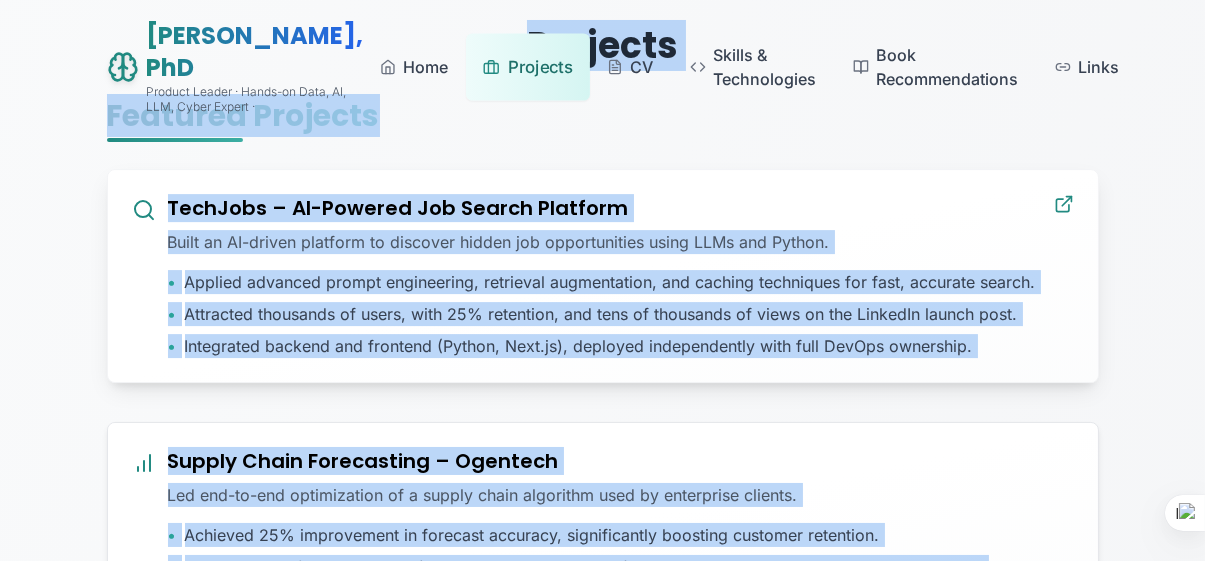 drag, startPoint x: 79, startPoint y: 167, endPoint x: 906, endPoint y: 358, distance: 848.7697 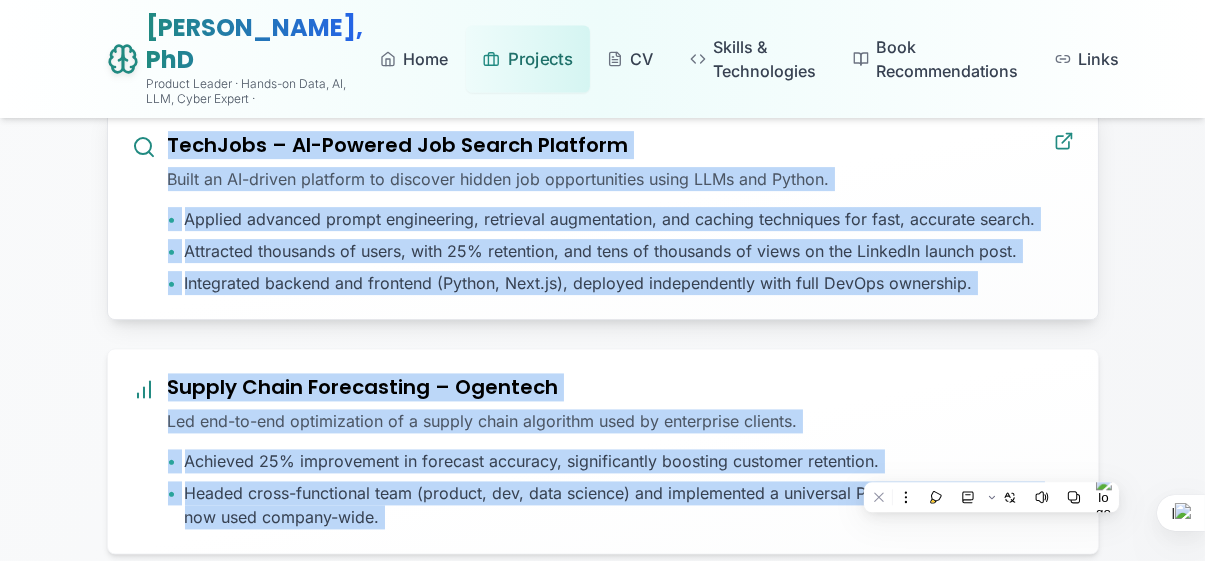 scroll, scrollTop: 220, scrollLeft: 0, axis: vertical 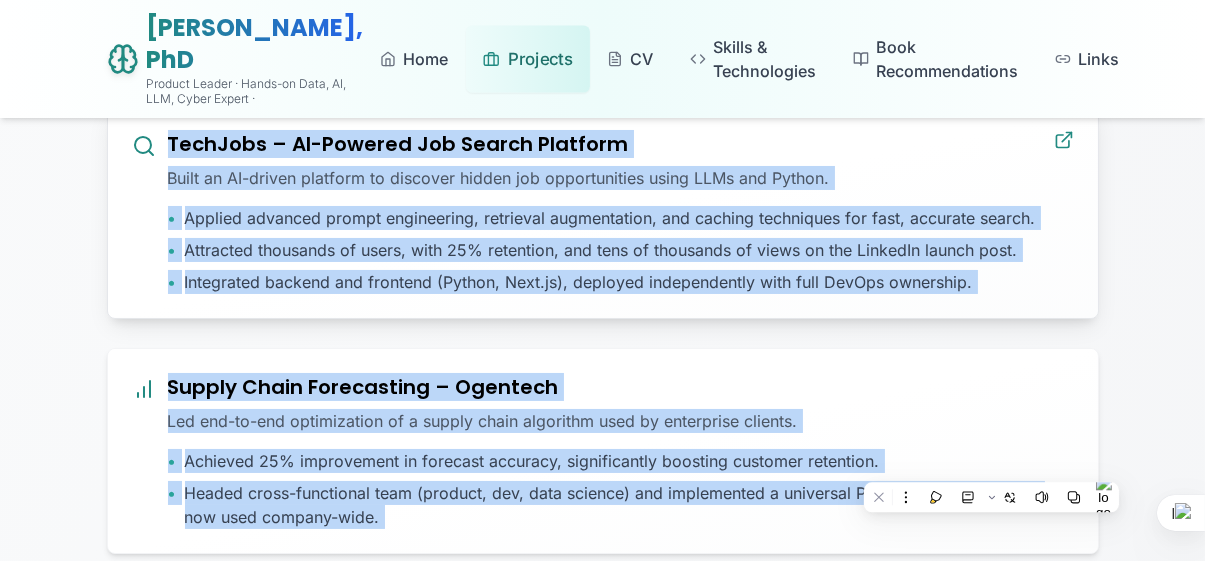 click on "TechJobs – AI-Powered Job Search Platform Built an AI-driven platform to discover hidden job opportunities using LLMs and Python. • Applied advanced prompt engineering, retrieval augmentation, and caching techniques for fast, accurate search. • Attracted thousands of users, with 25% retention, and tens of thousands of views on the LinkedIn launch post. • Integrated backend and frontend (Python, Next.js), deployed independently with full DevOps ownership." at bounding box center (603, 212) 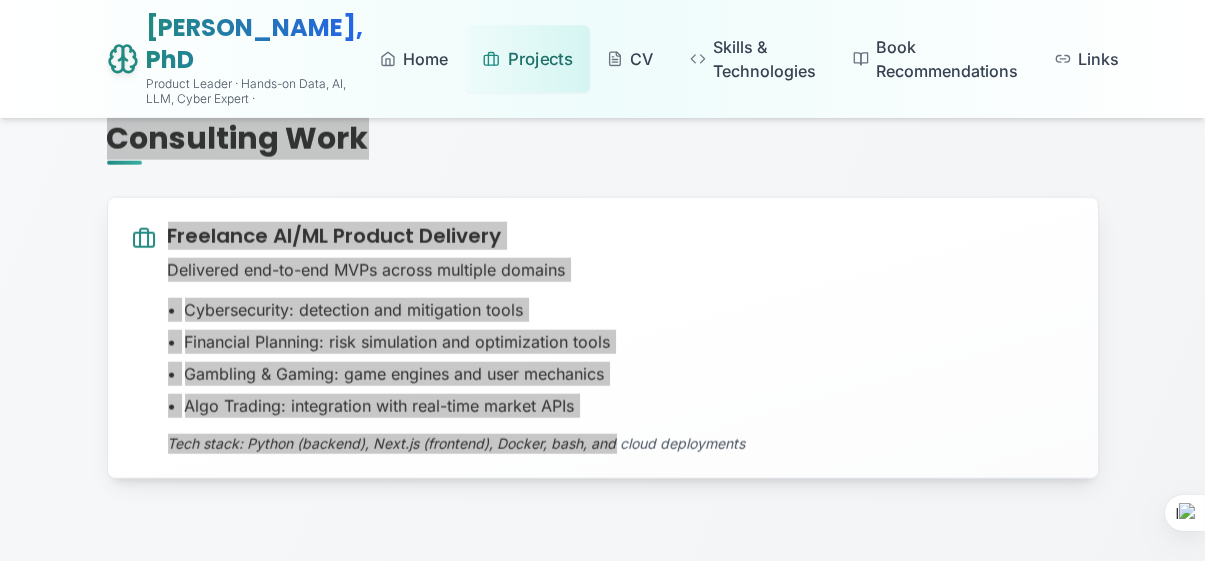 scroll, scrollTop: 2220, scrollLeft: 0, axis: vertical 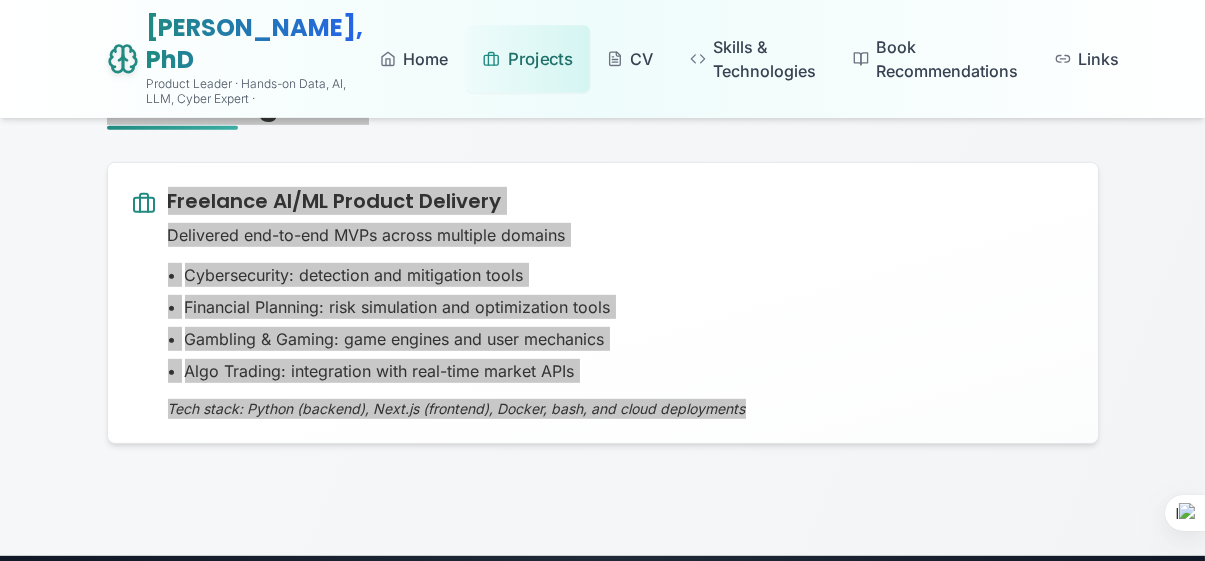 drag, startPoint x: 41, startPoint y: 218, endPoint x: 948, endPoint y: 417, distance: 928.57416 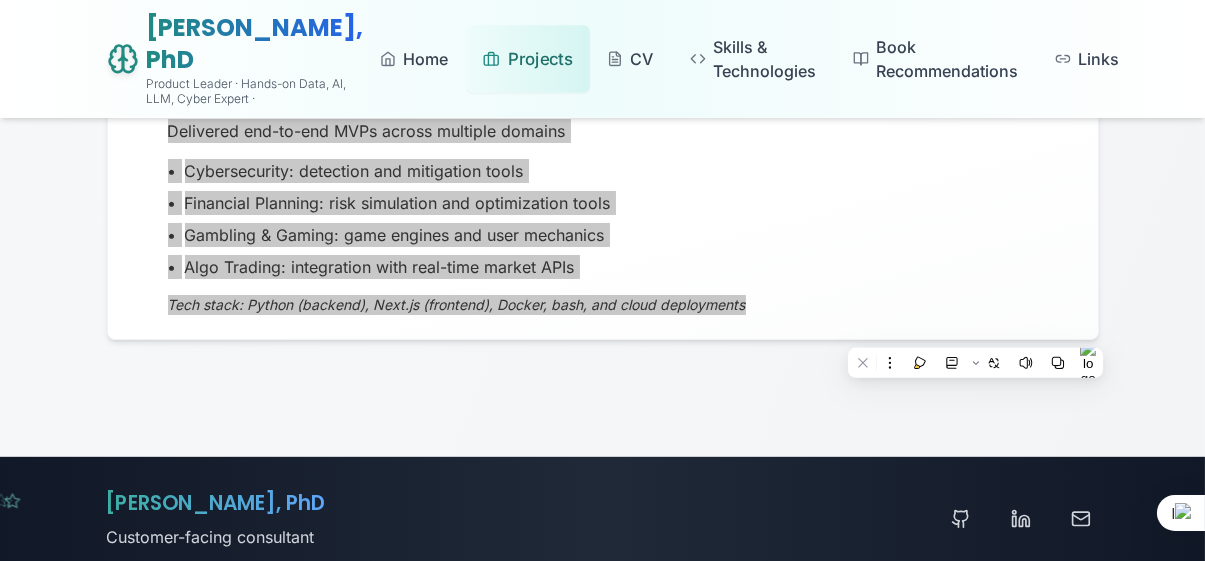 scroll, scrollTop: 2401, scrollLeft: 0, axis: vertical 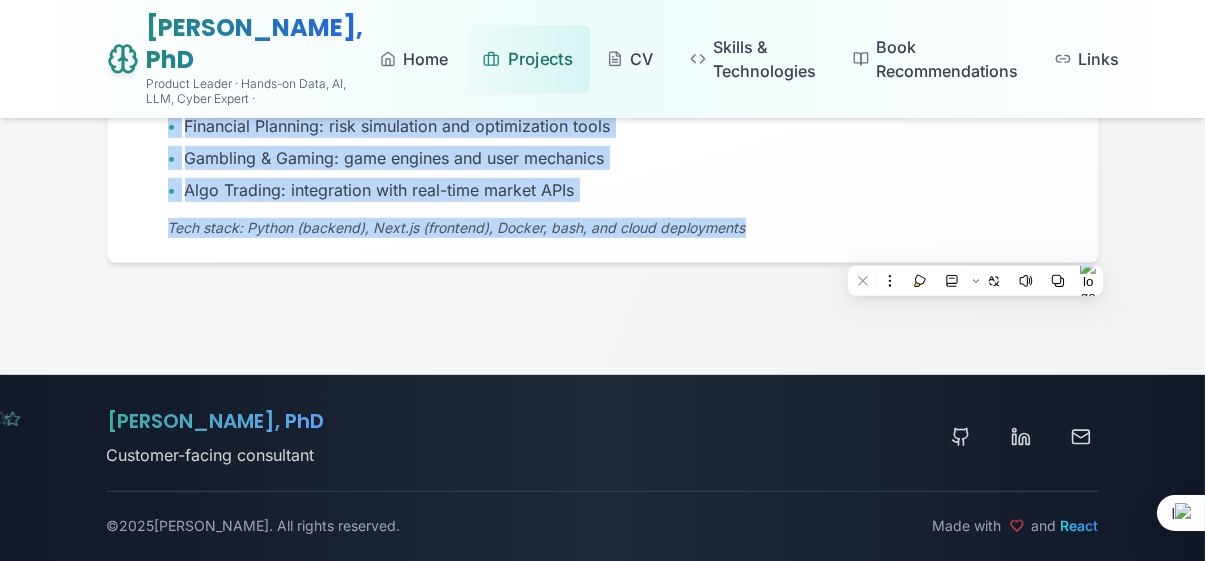 click on "Projects Featured Projects TechJobs – AI-Powered Job Search Platform Built an AI-driven platform to discover hidden job opportunities using LLMs and Python. • Applied advanced prompt engineering, retrieval augmentation, and caching techniques for fast, accurate search. • Attracted thousands of users, with 25% retention, and tens of thousands of views on the LinkedIn launch post. • Integrated backend and frontend (Python, Next.js), deployed independently with full DevOps ownership. Supply Chain Forecasting – Ogentech Led end-to-end optimization of a supply chain algorithm used by enterprise clients. • Achieved 25% improvement in forecast accuracy, significantly boosting customer retention. • Headed cross-functional team (product, dev, data science) and implemented a universal PowerBI report template now used company-wide. Social Protection & Bot Detection – Biguard Designed and prioritized new user protection features and bot attack prevention mechanisms. • • AI & Data Projects • • •" at bounding box center (603, -954) 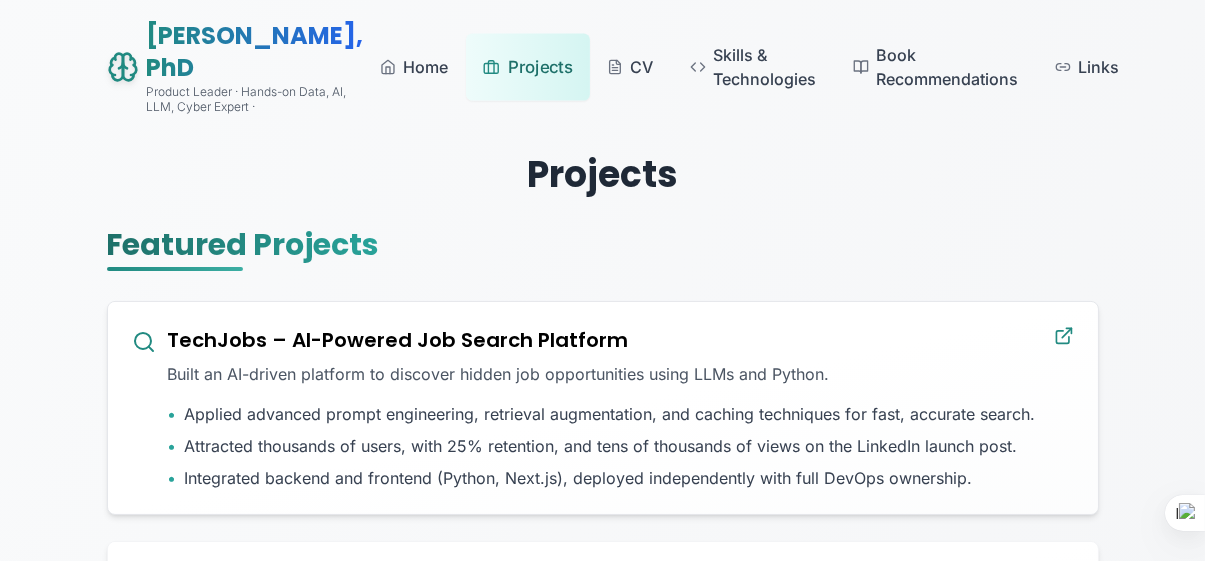 scroll, scrollTop: 0, scrollLeft: 0, axis: both 